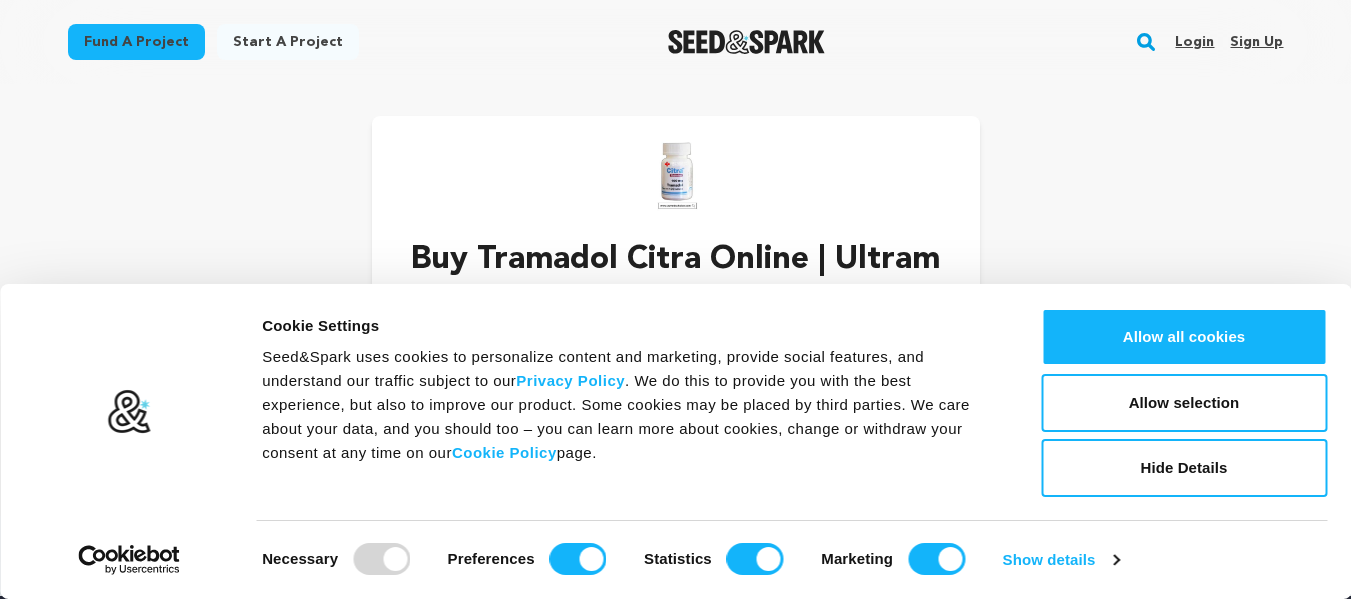 scroll, scrollTop: 0, scrollLeft: 0, axis: both 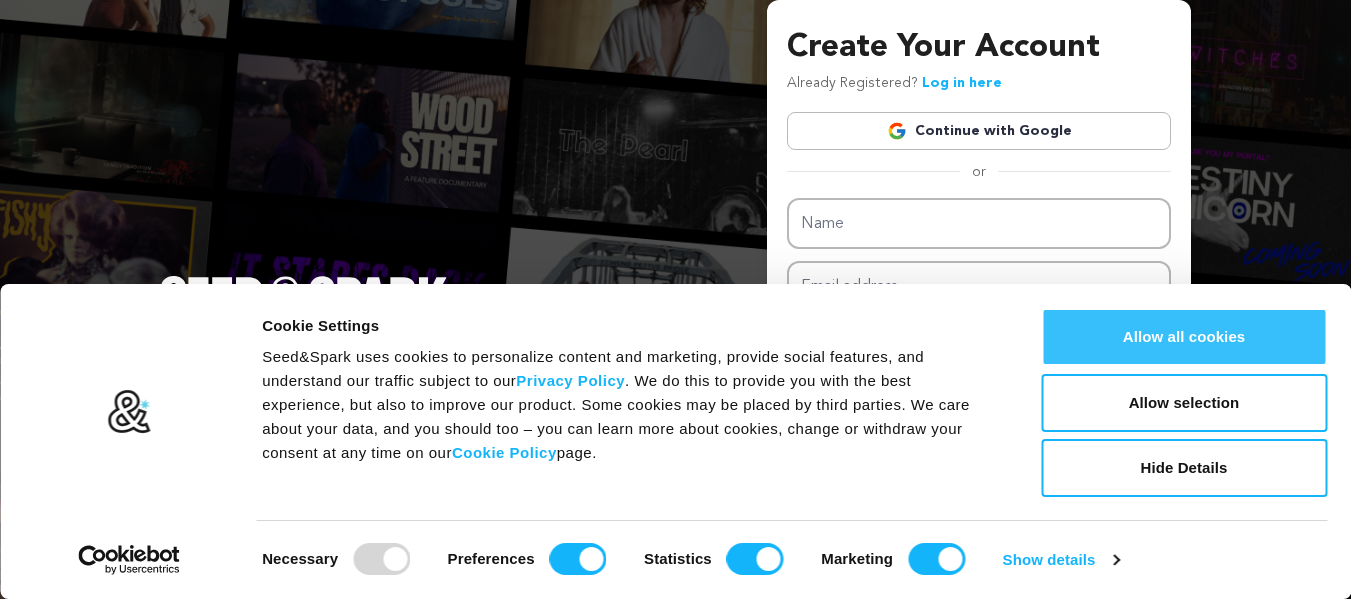 click on "Allow all cookies" at bounding box center [1184, 337] 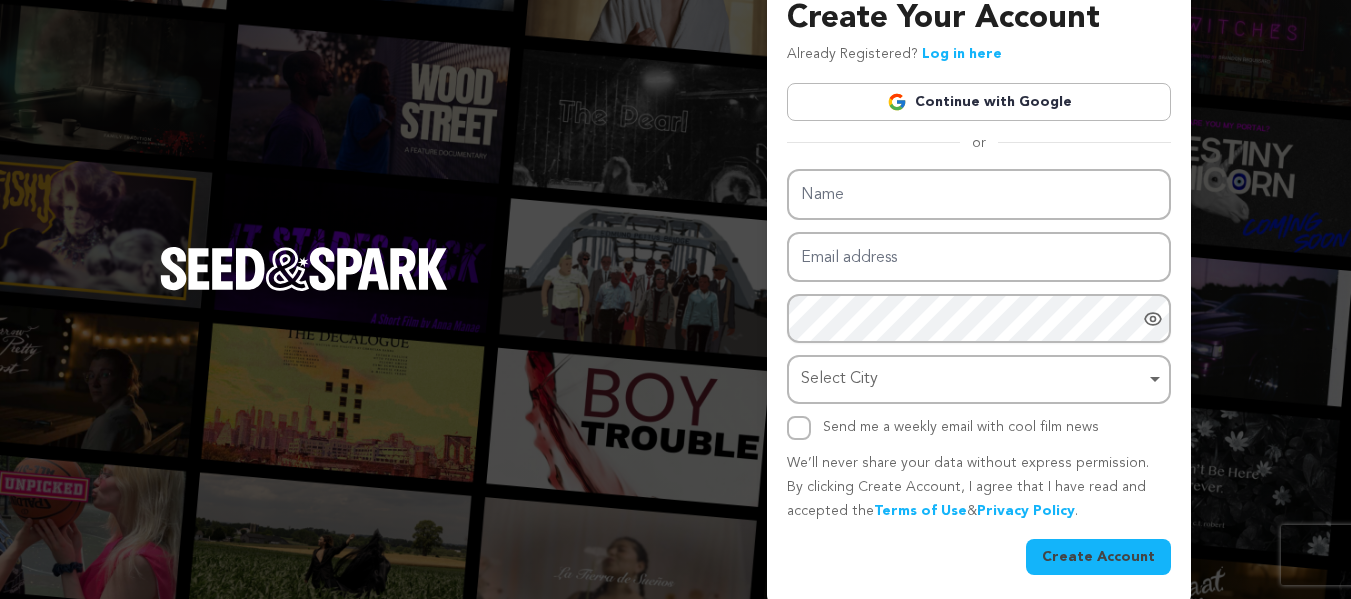 scroll, scrollTop: 37, scrollLeft: 0, axis: vertical 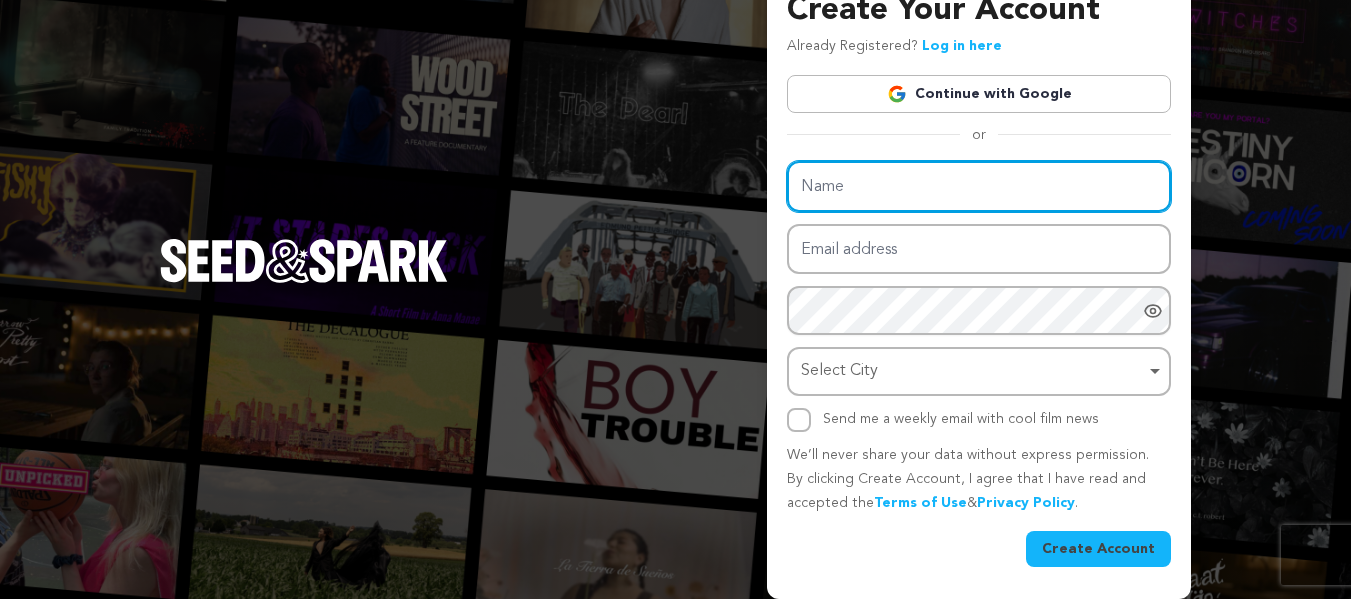 click on "Name" at bounding box center (979, 186) 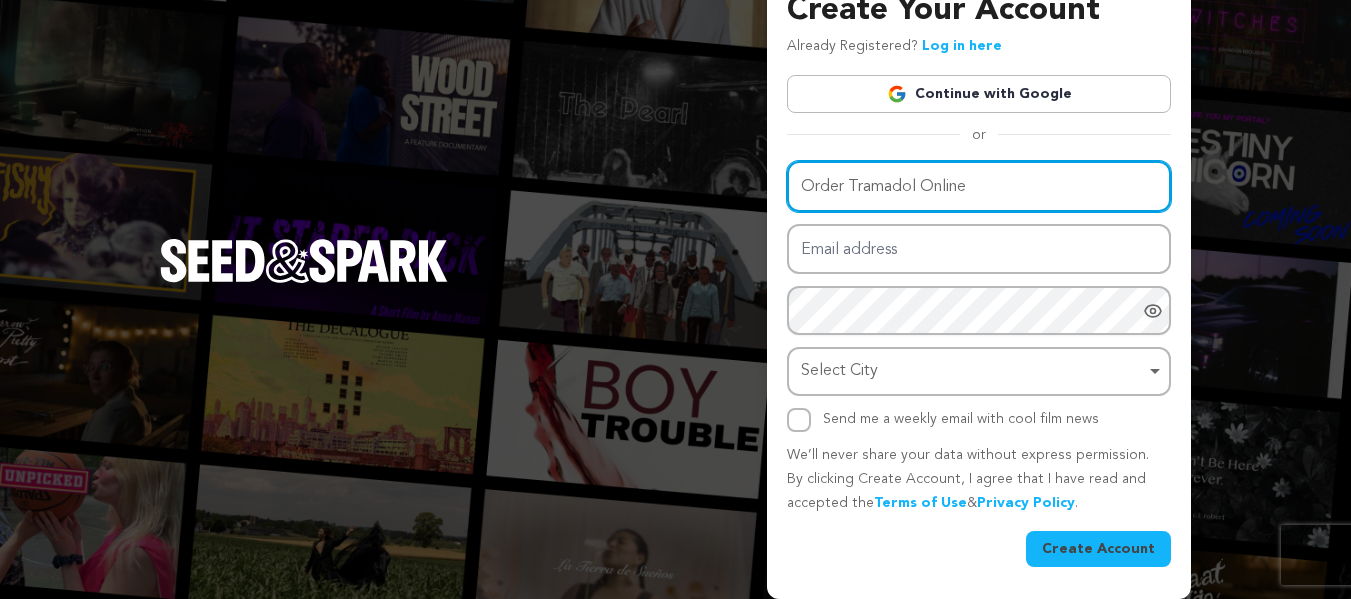 type on "Order Tramadol Online" 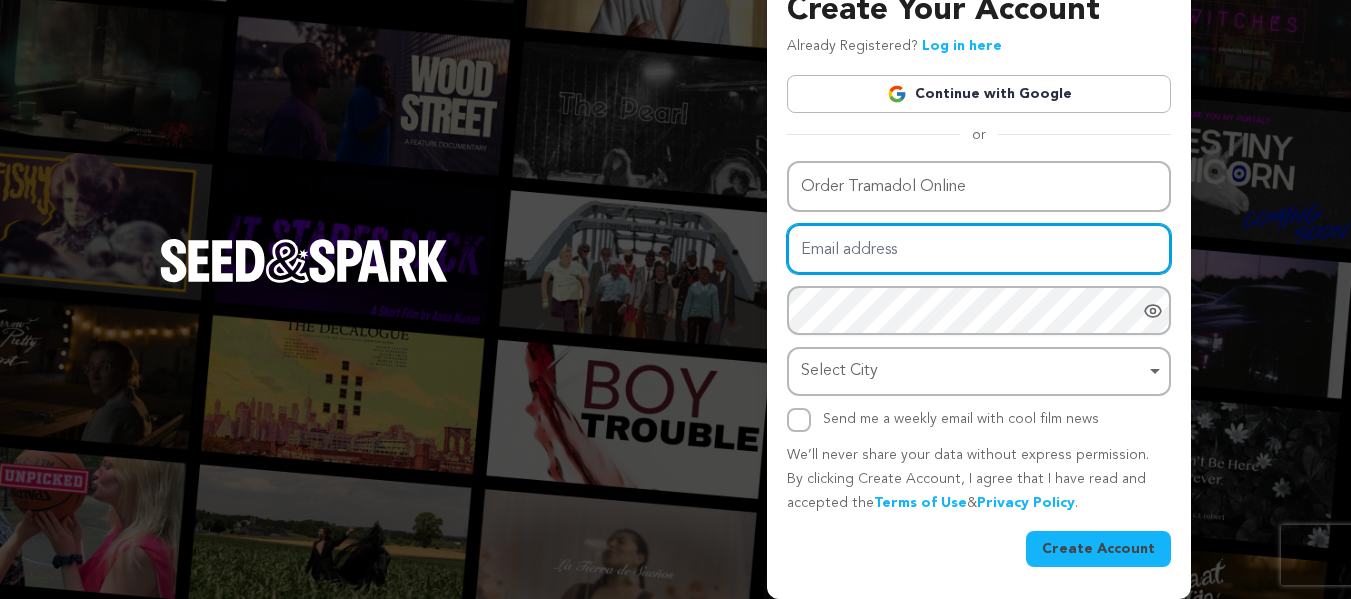 paste on "[EMAIL]" 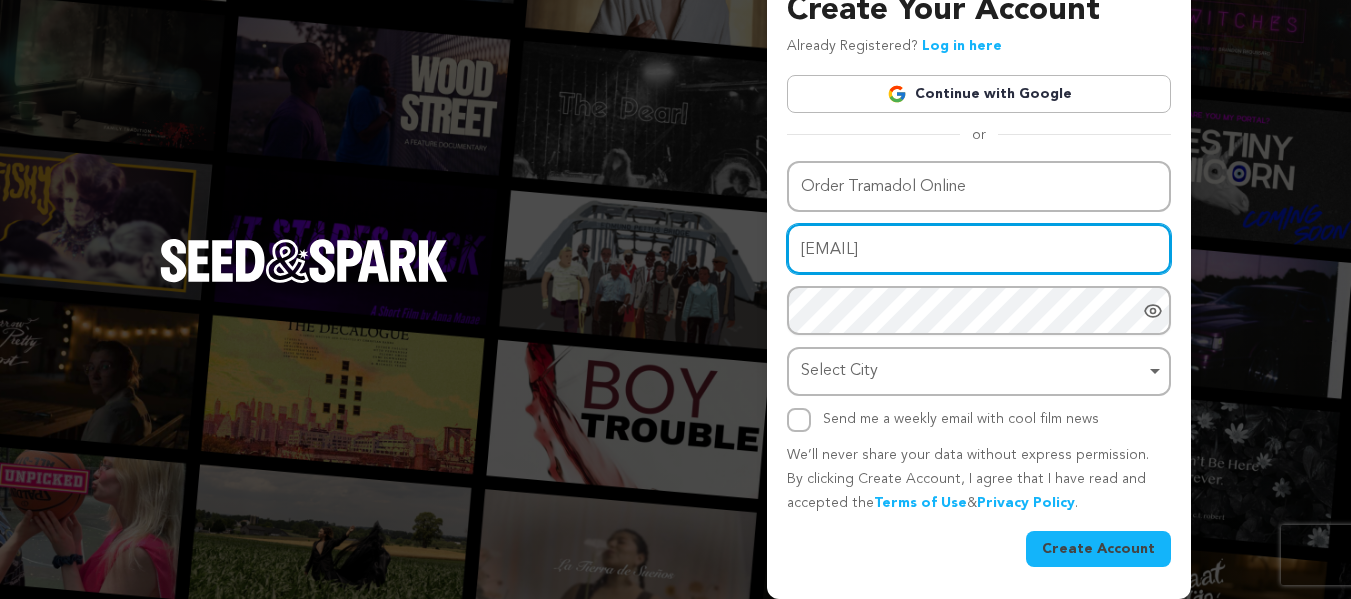 type on "[EMAIL]" 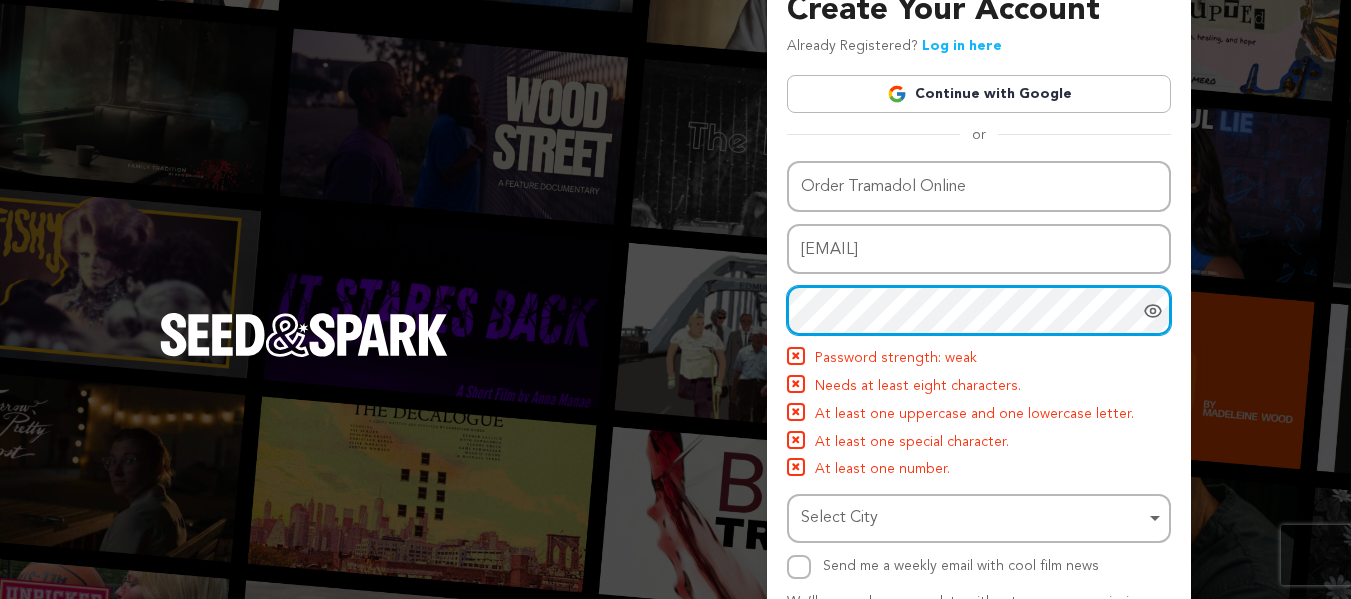 scroll, scrollTop: 111, scrollLeft: 0, axis: vertical 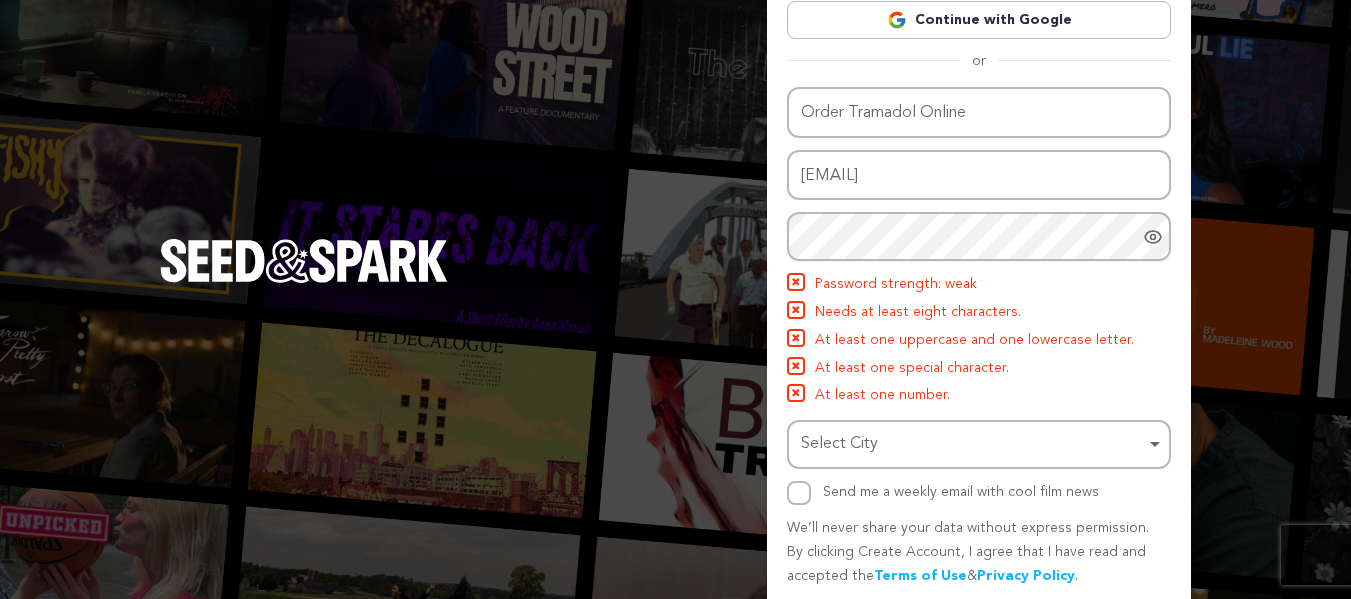click on "Needs at least eight characters." at bounding box center [918, 313] 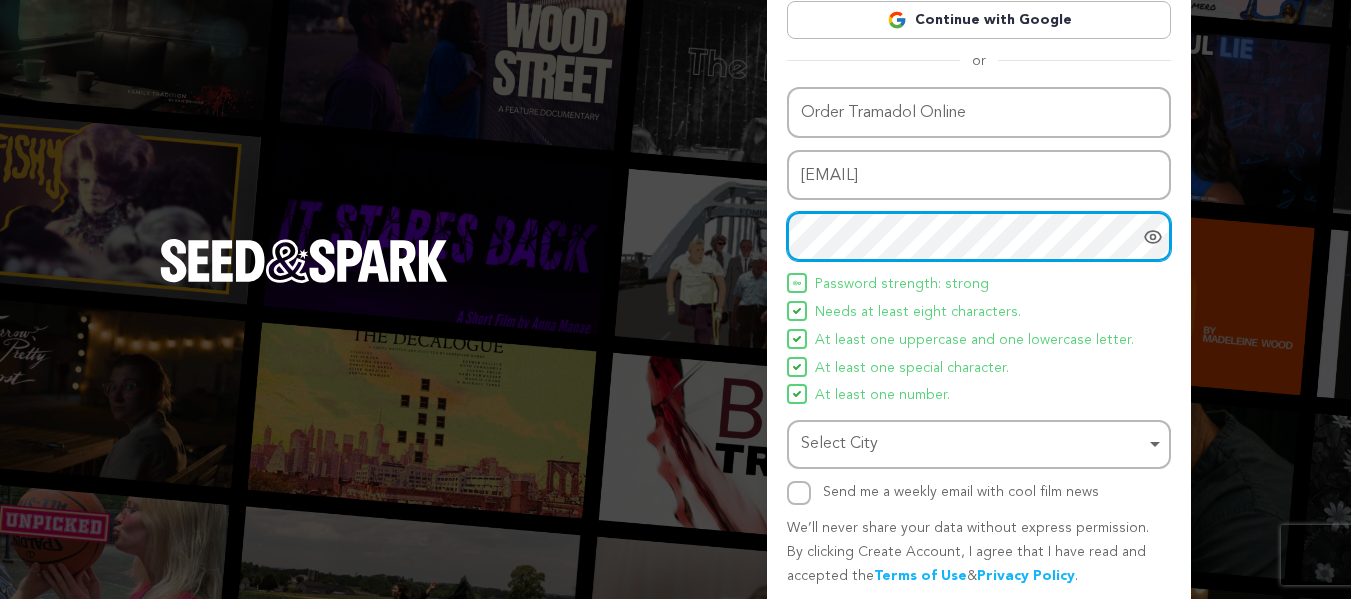 click on "Select City Remove item" at bounding box center [973, 444] 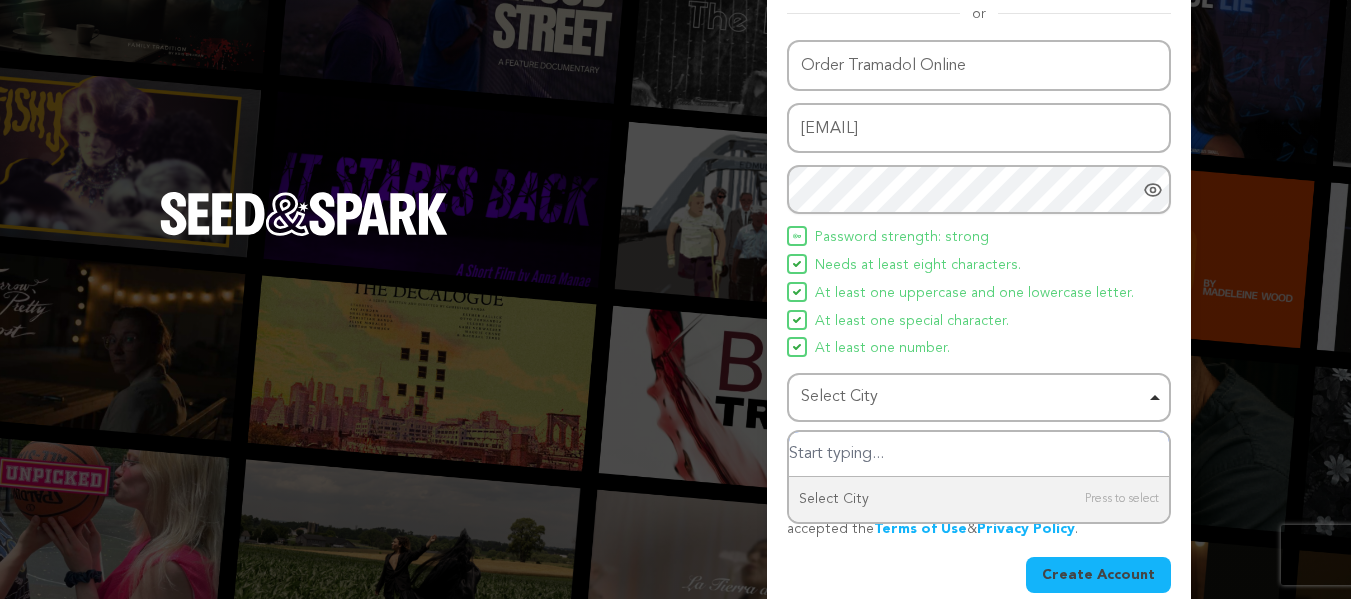 scroll, scrollTop: 184, scrollLeft: 0, axis: vertical 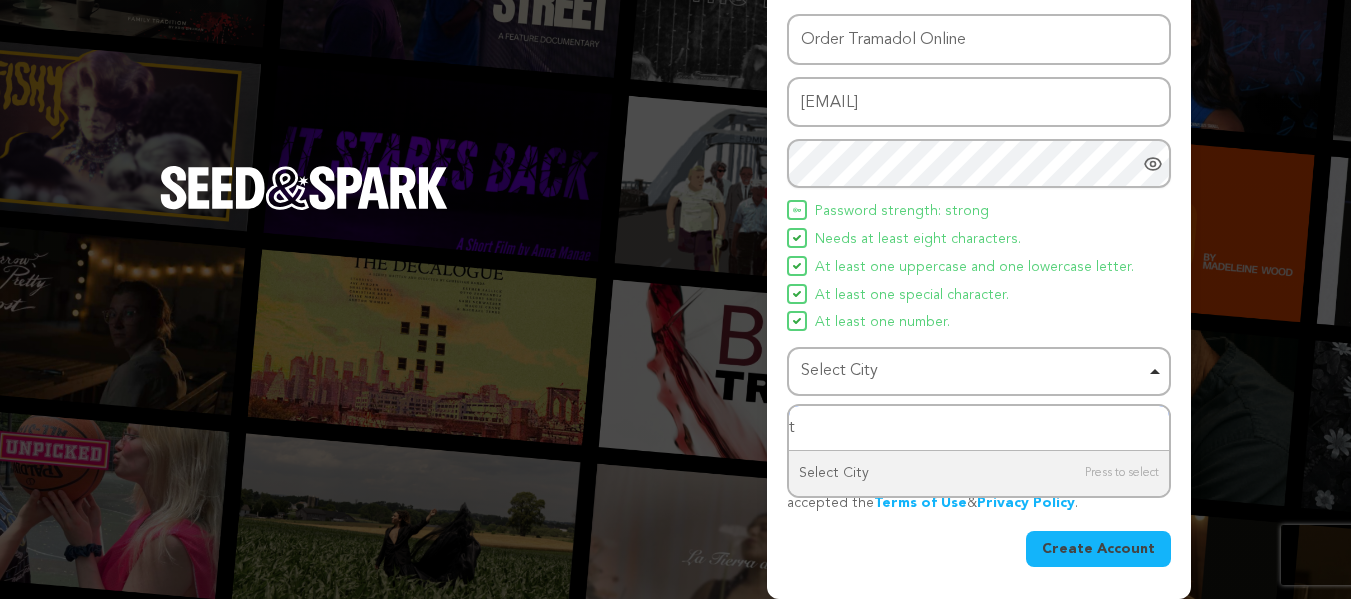 type on "te" 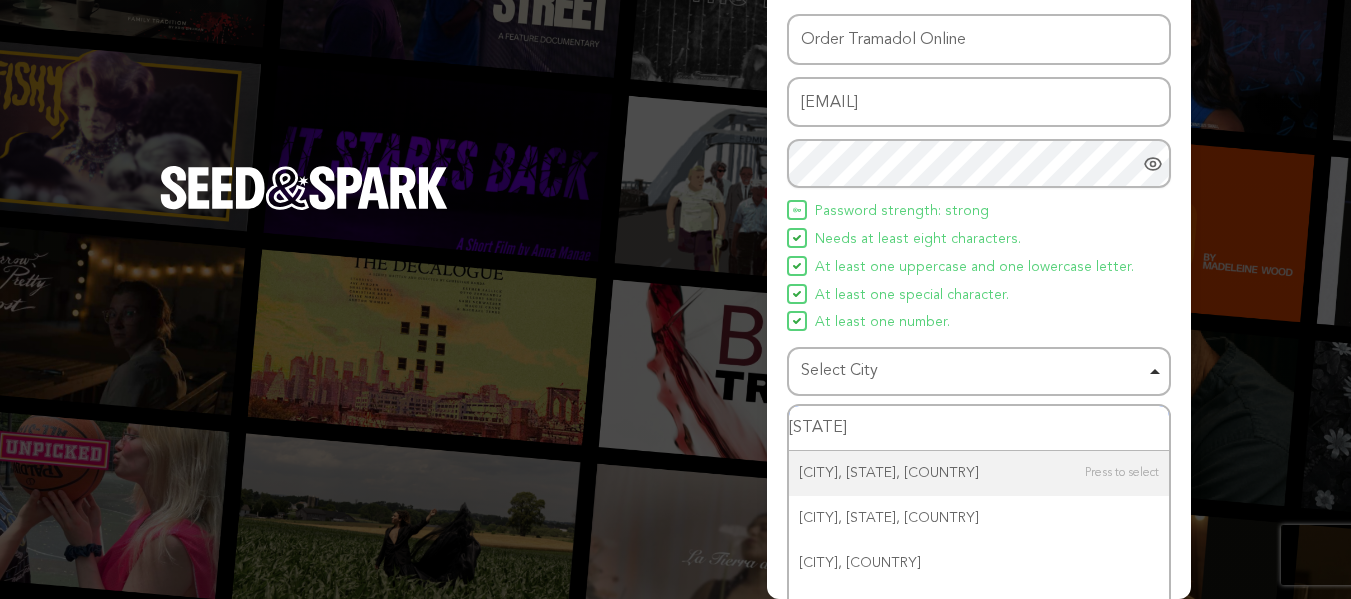 type on "texax" 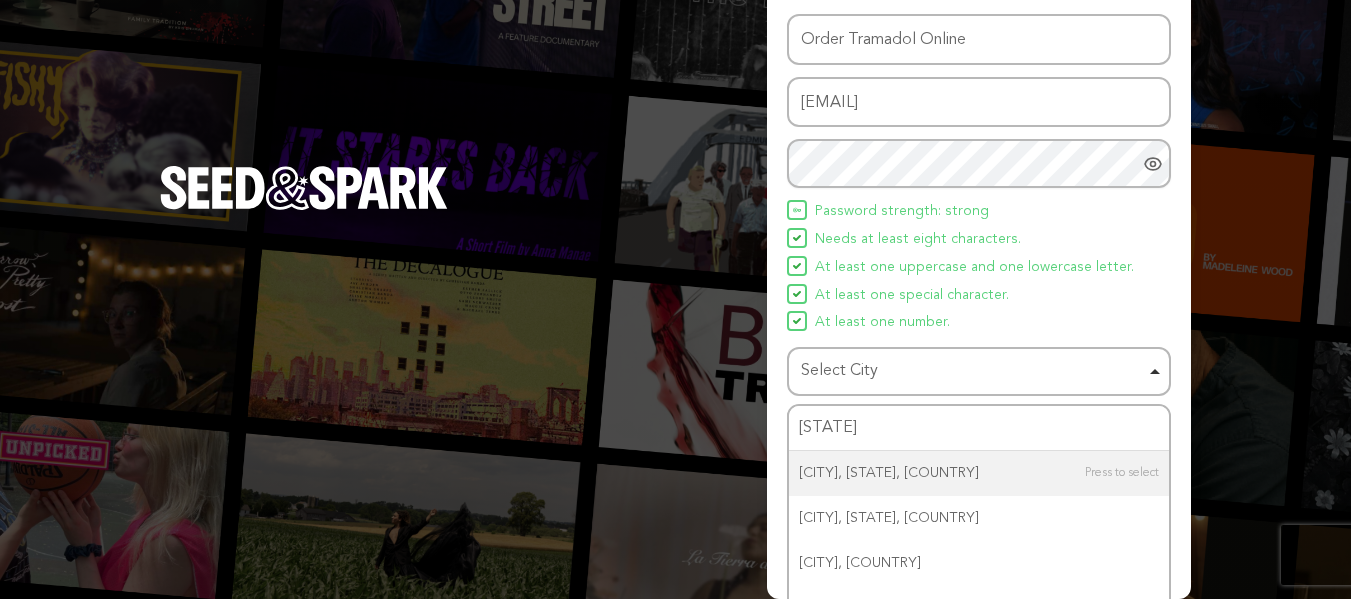type 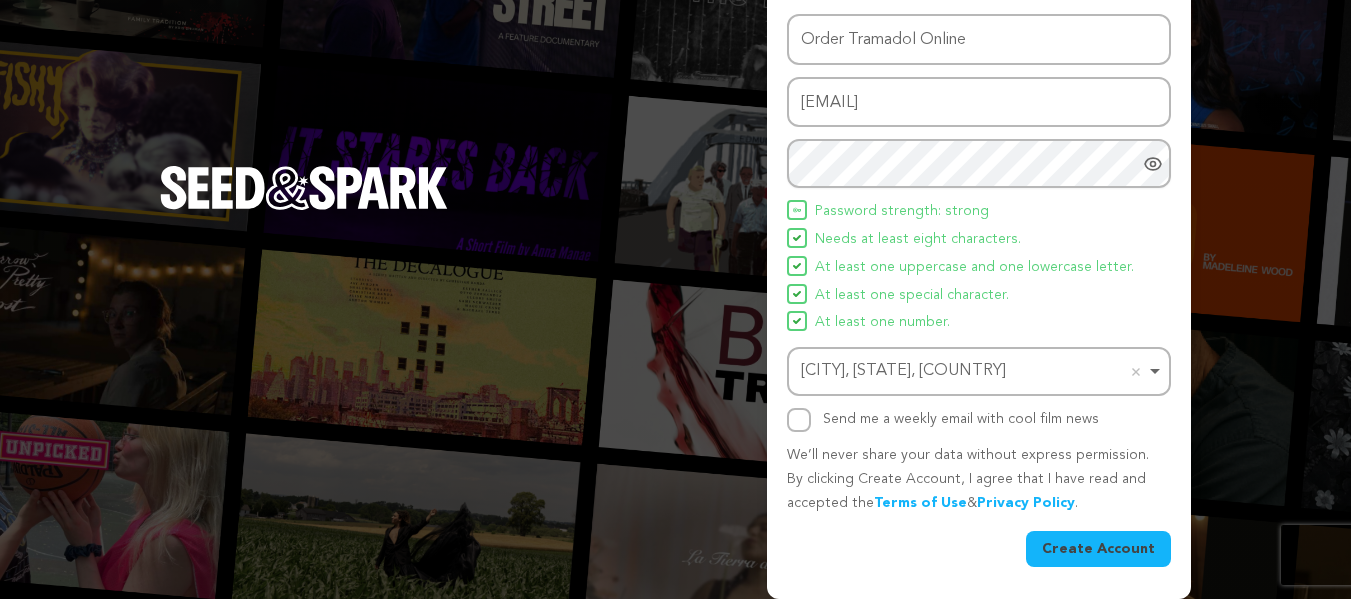 click on "Create Account" at bounding box center (1098, 549) 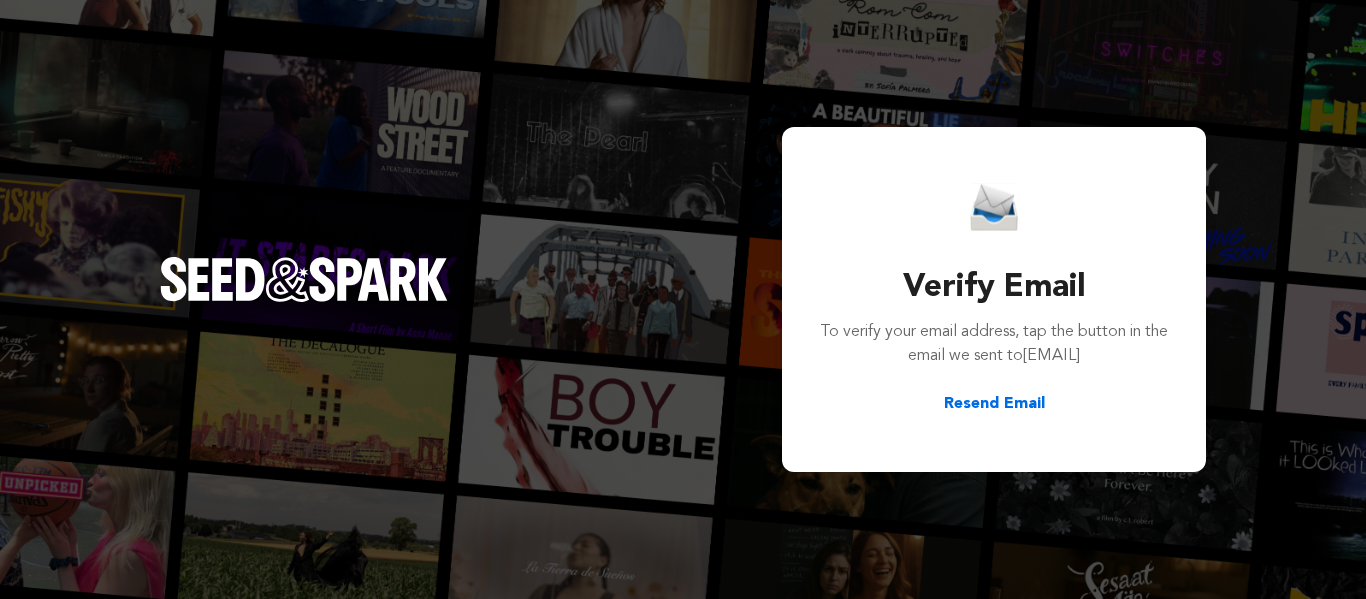 scroll, scrollTop: 0, scrollLeft: 0, axis: both 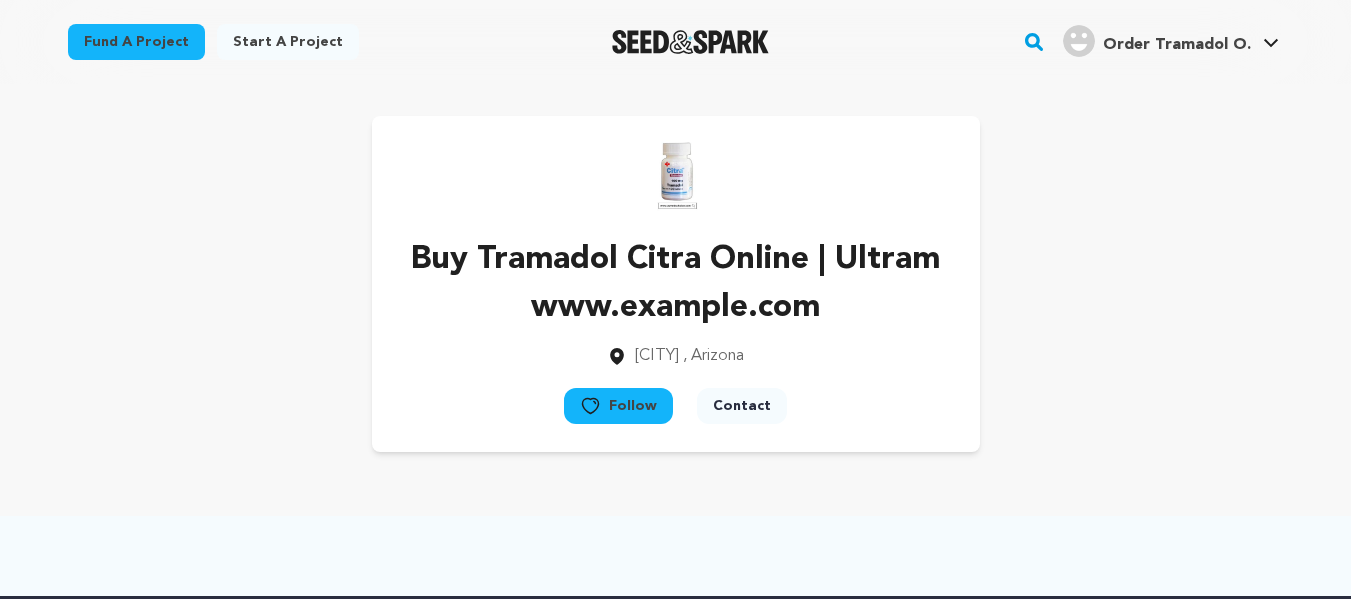 click on "Order Tramadol O." at bounding box center (1177, 45) 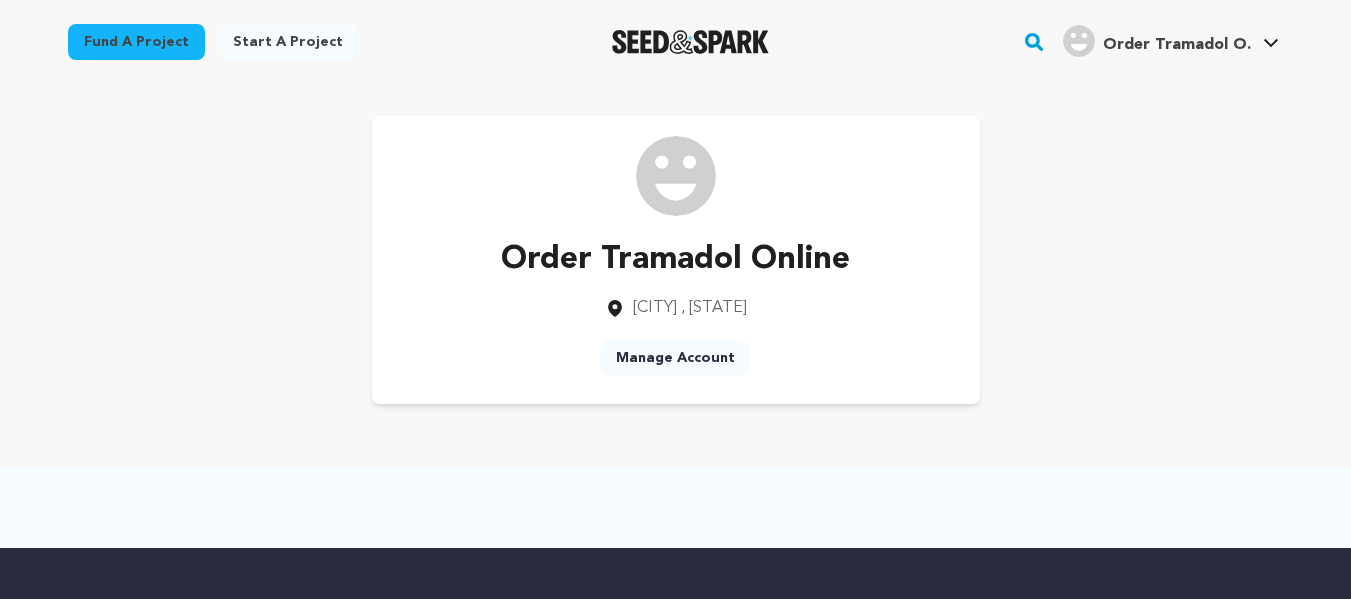 scroll, scrollTop: 0, scrollLeft: 0, axis: both 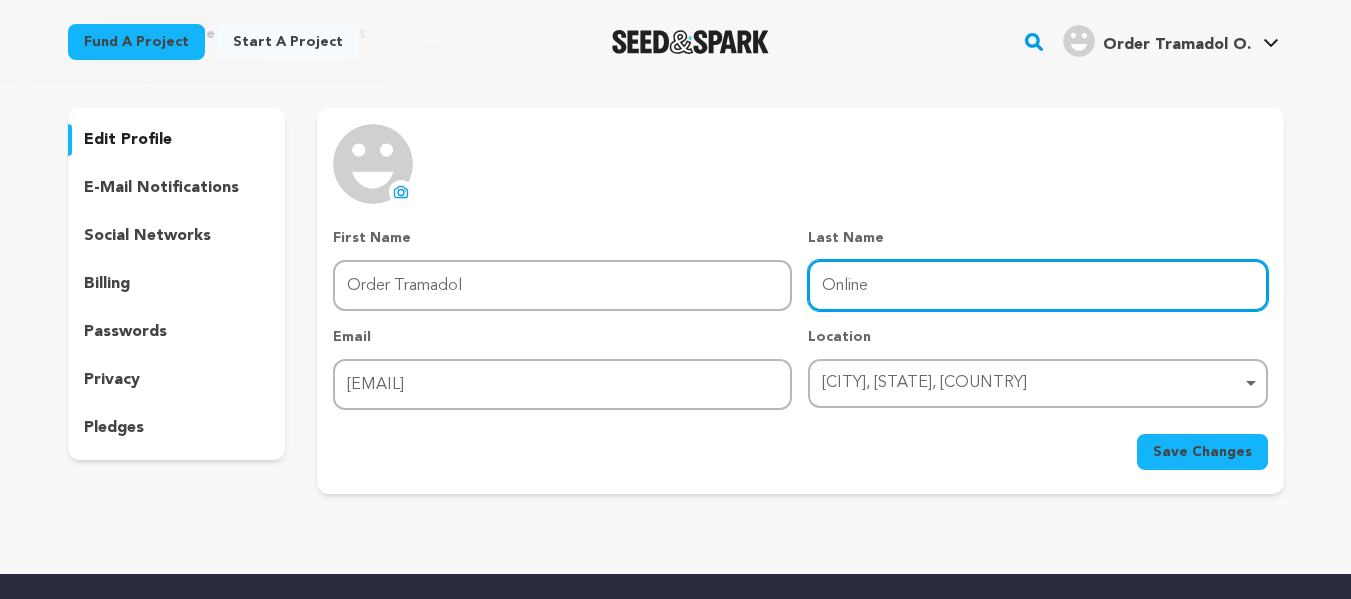 click on "Online" at bounding box center [1037, 285] 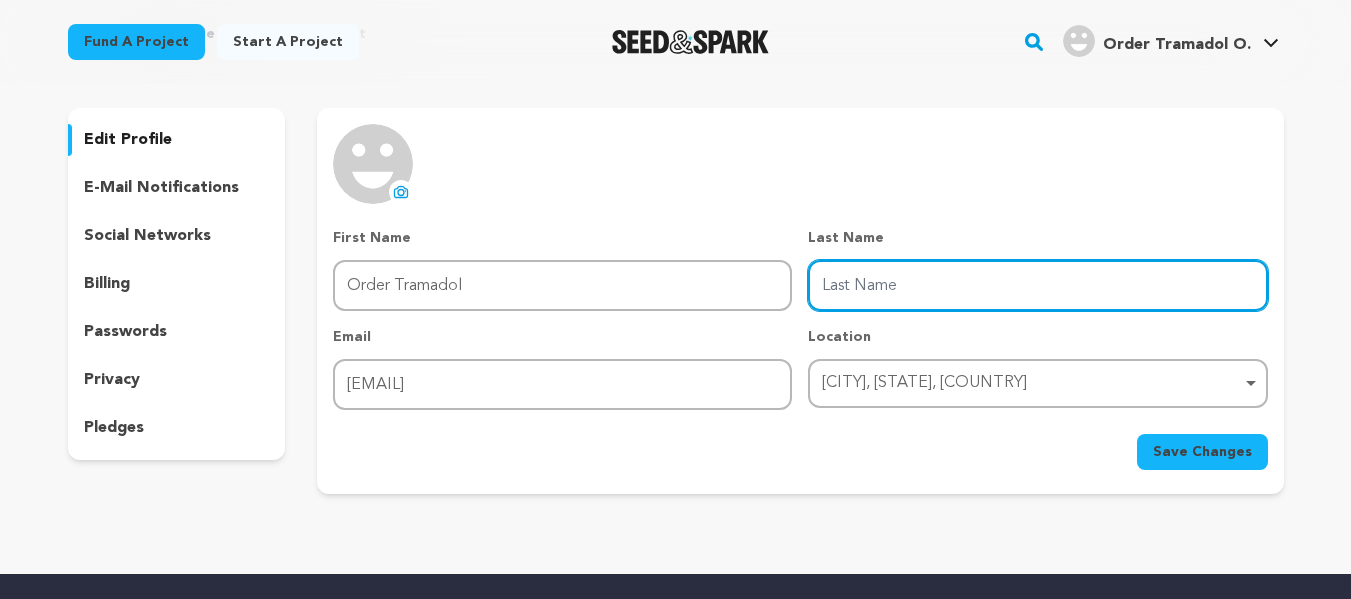 type 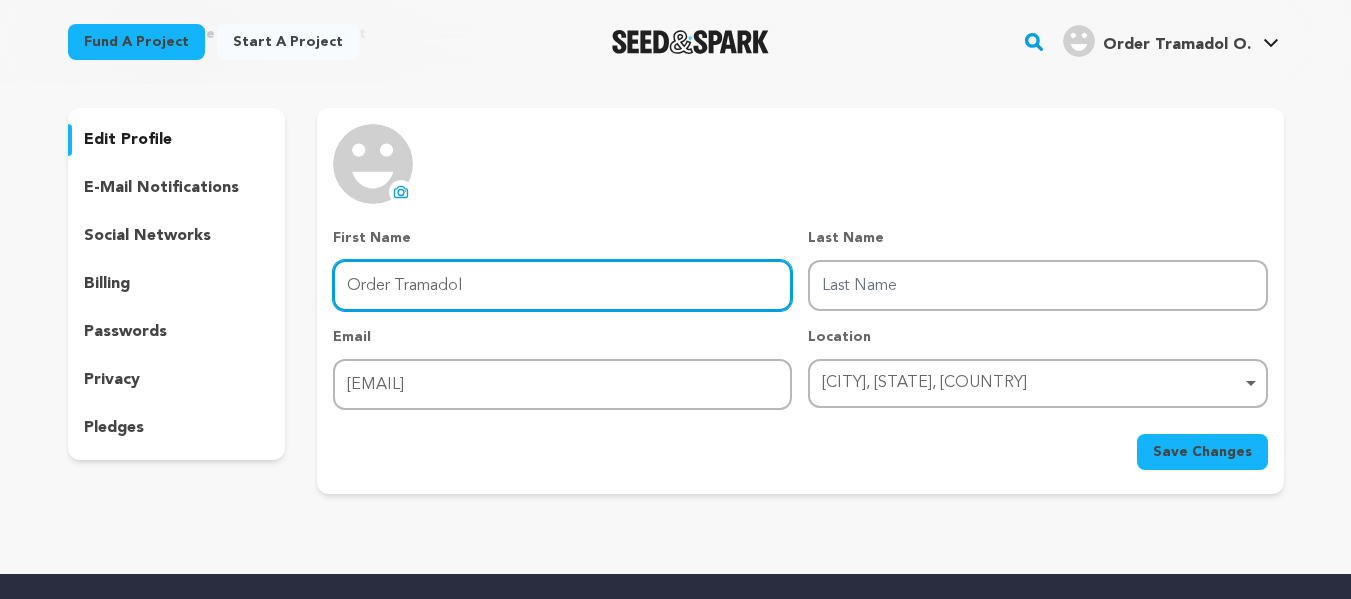 click on "Order Tramadol" at bounding box center (562, 285) 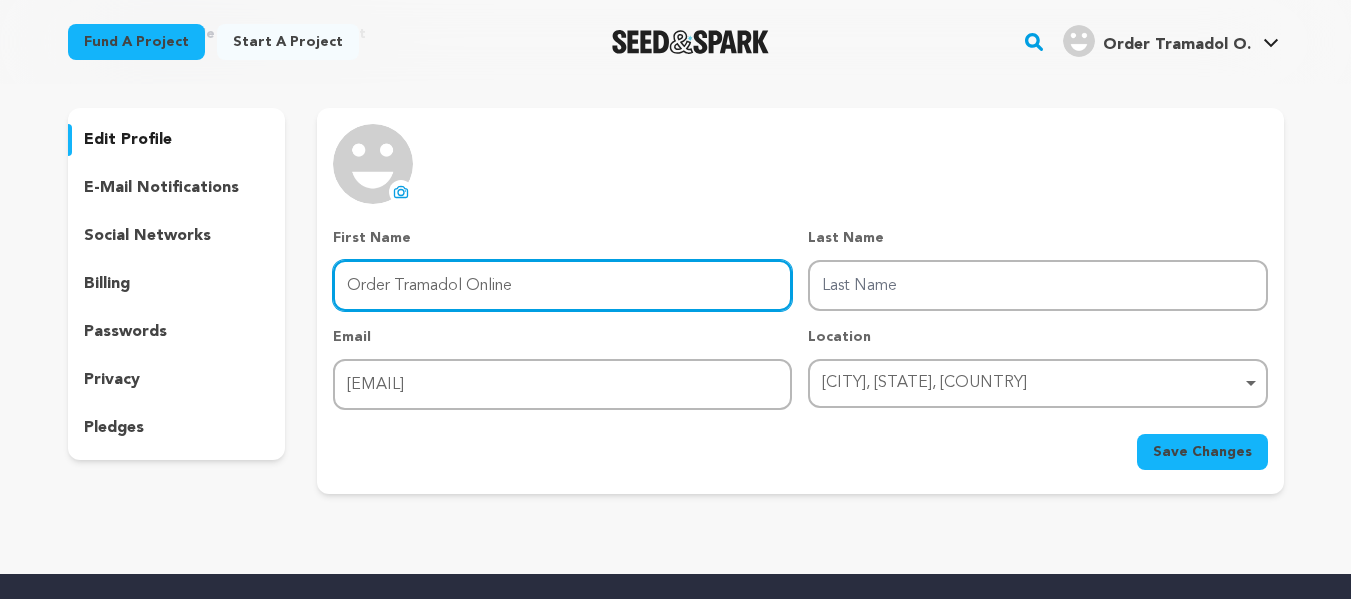 type on "Order Tramadol Online" 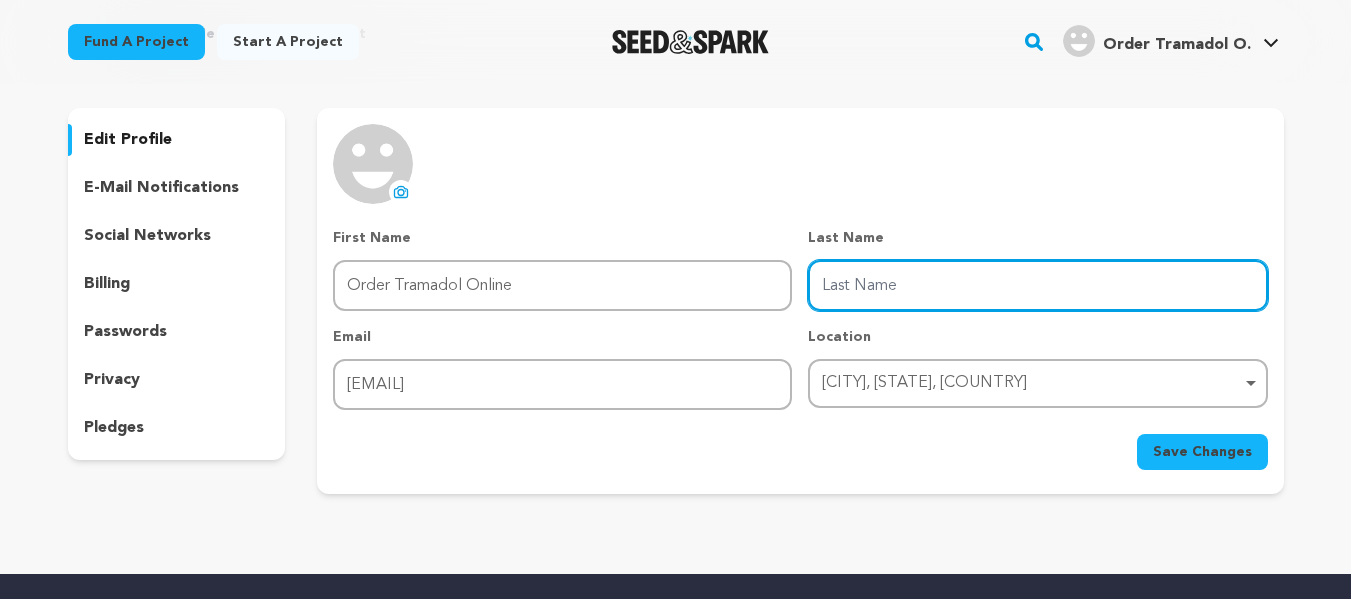 click on "Last Name" at bounding box center (1037, 285) 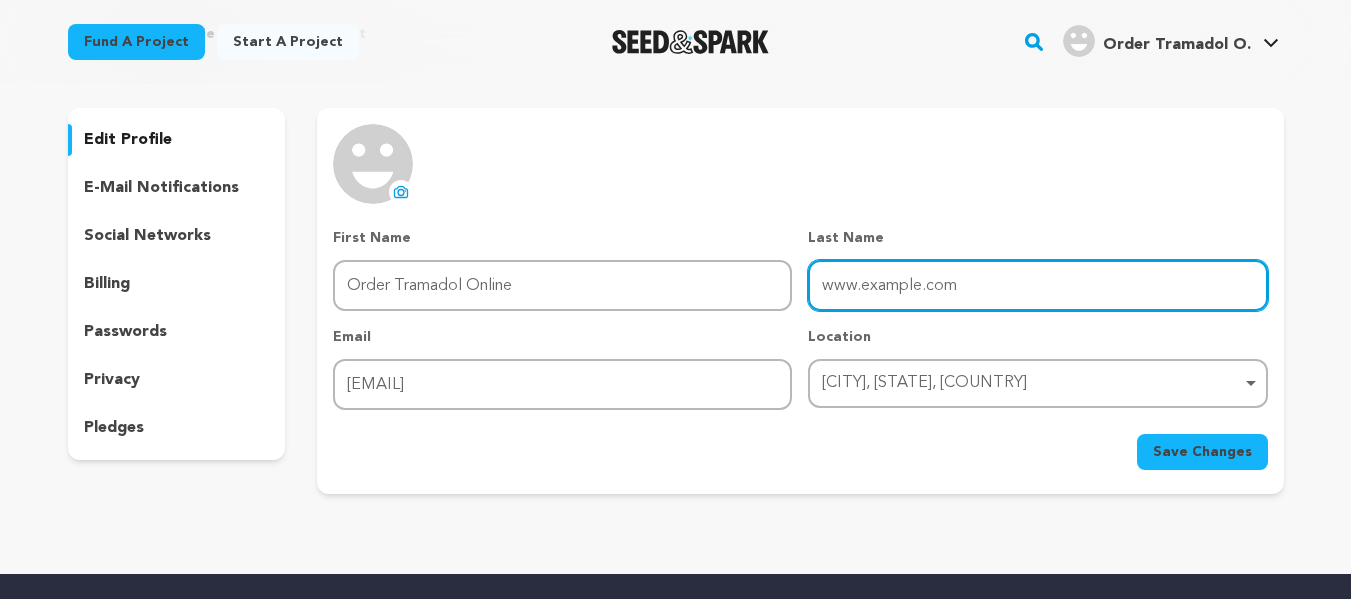 type on "www.example.com" 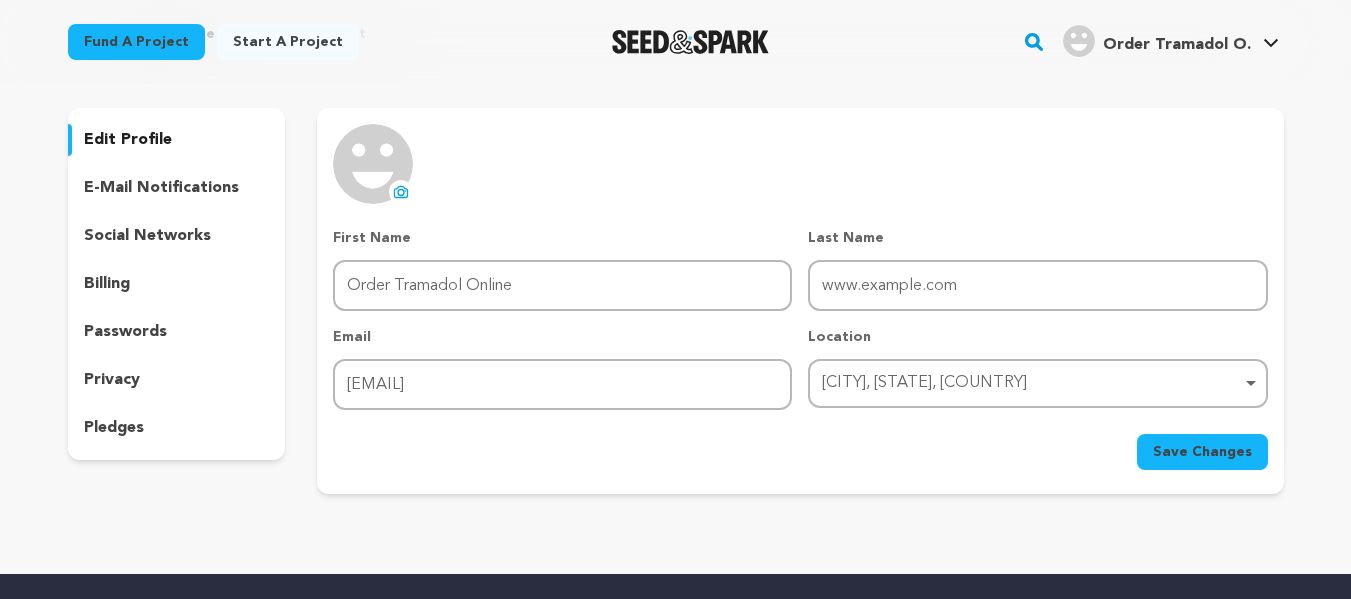 click 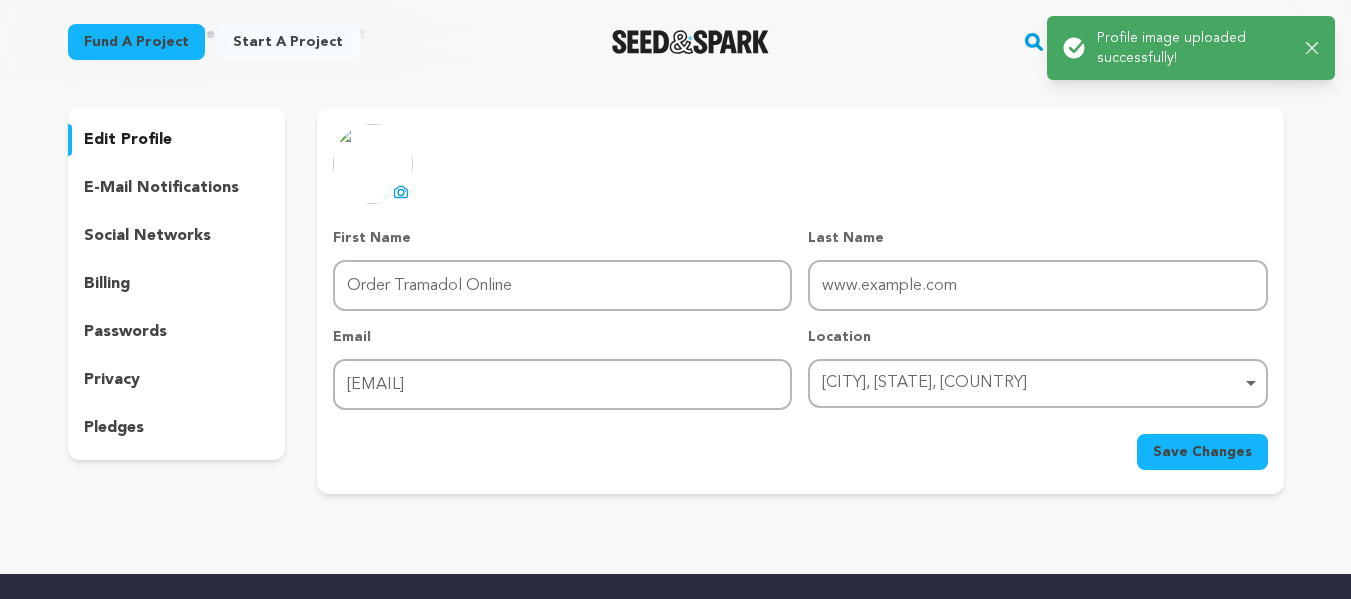 click on "Save Changes" at bounding box center (1202, 452) 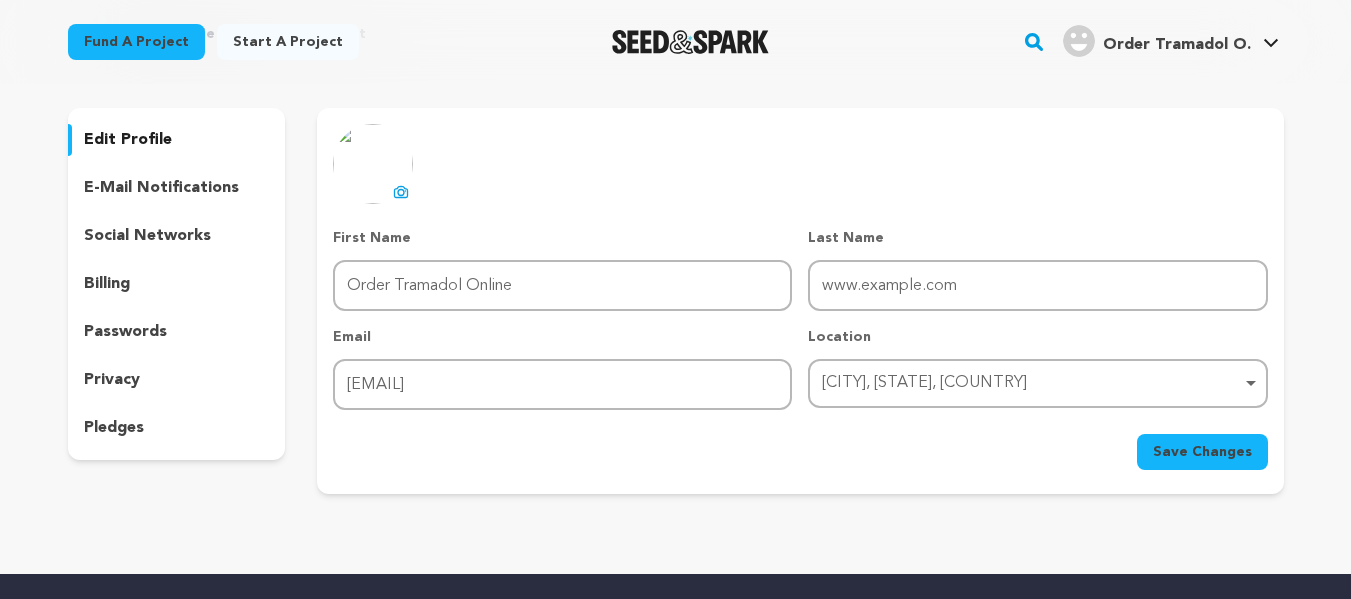 click on "Fund a project
Start a project
Search" at bounding box center [676, 42] 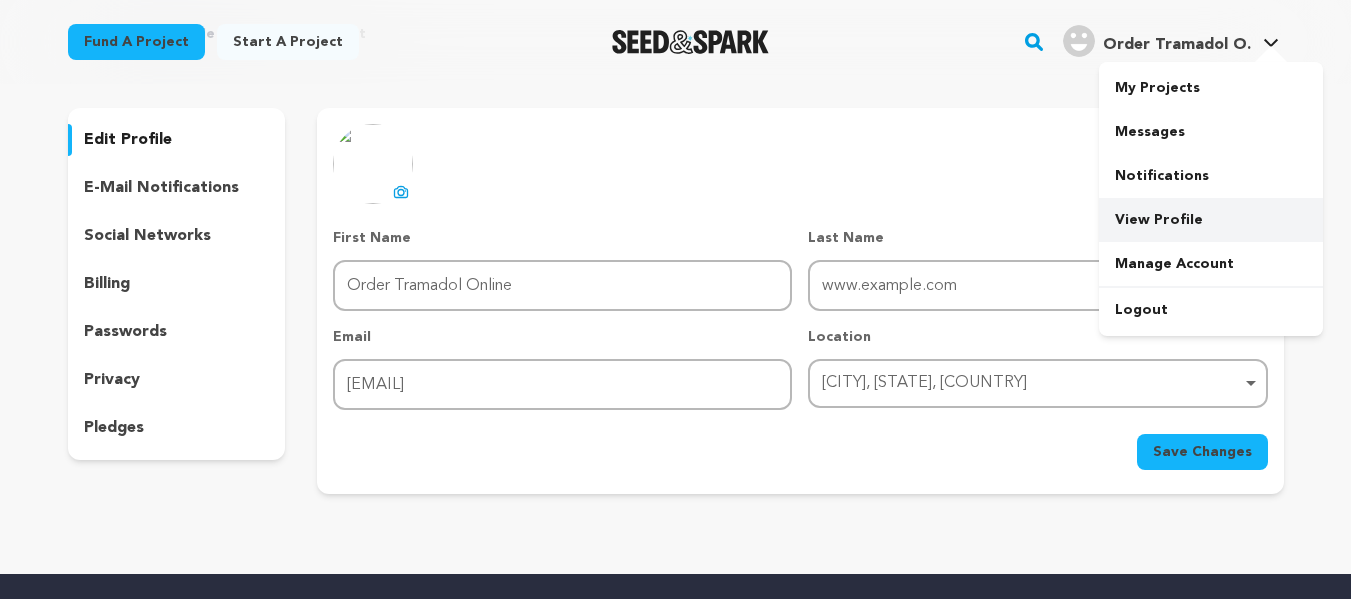 click on "View Profile" at bounding box center (1211, 220) 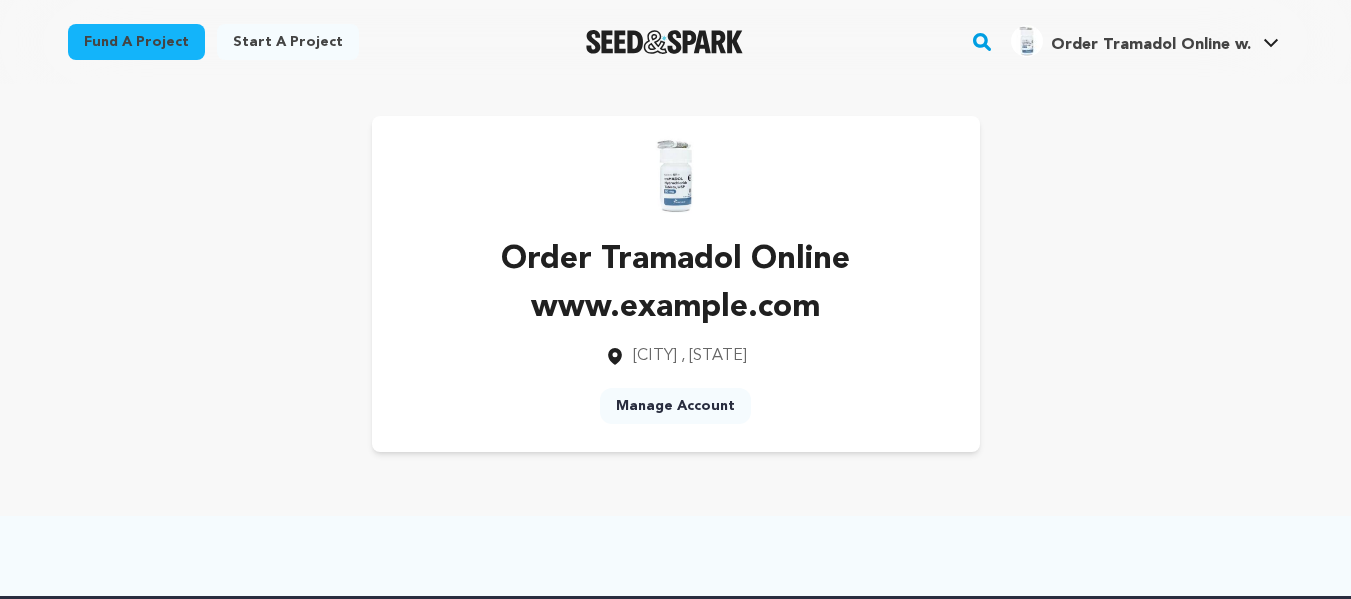 scroll, scrollTop: 0, scrollLeft: 0, axis: both 